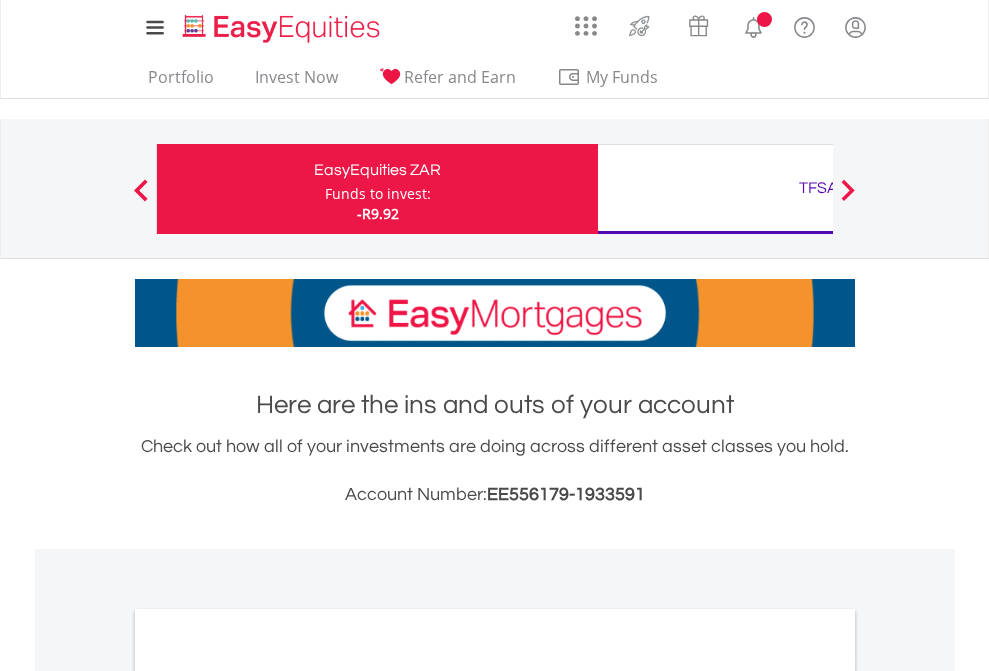 scroll, scrollTop: 0, scrollLeft: 0, axis: both 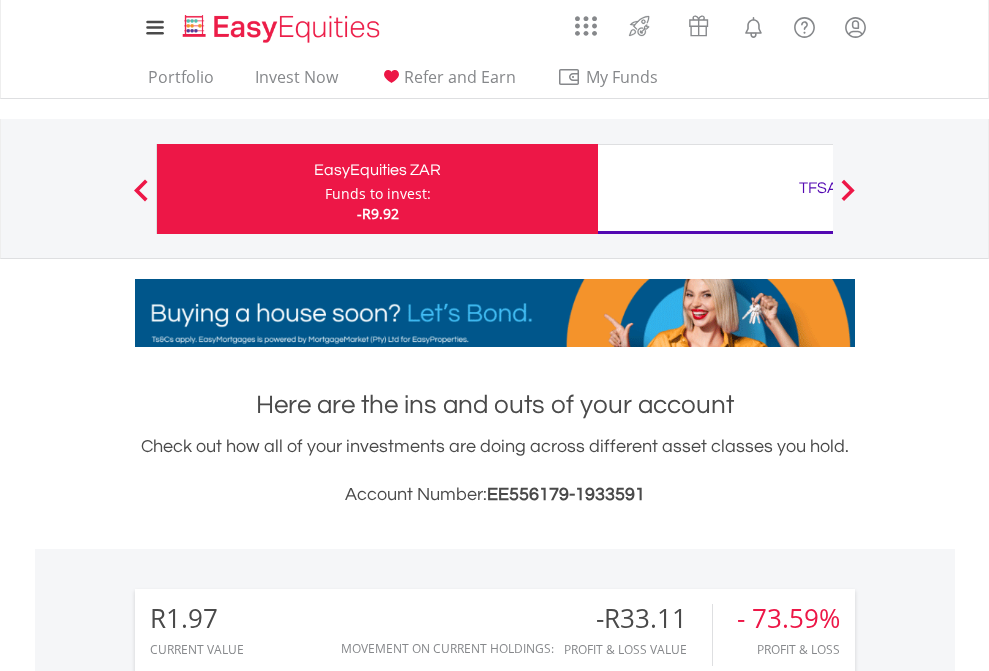 click on "Funds to invest:" at bounding box center (378, 194) 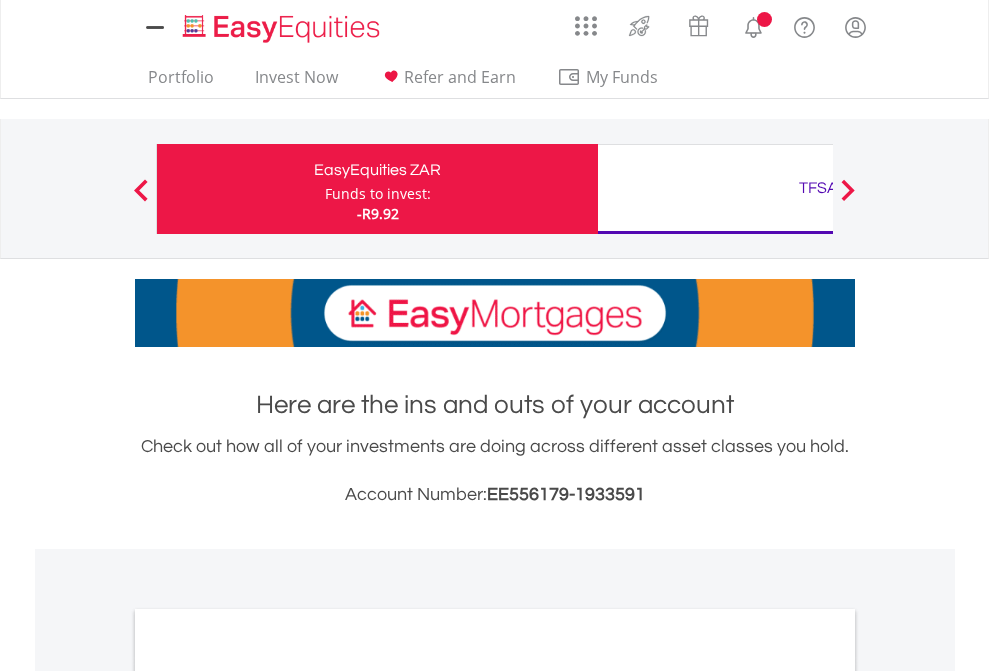 scroll, scrollTop: 0, scrollLeft: 0, axis: both 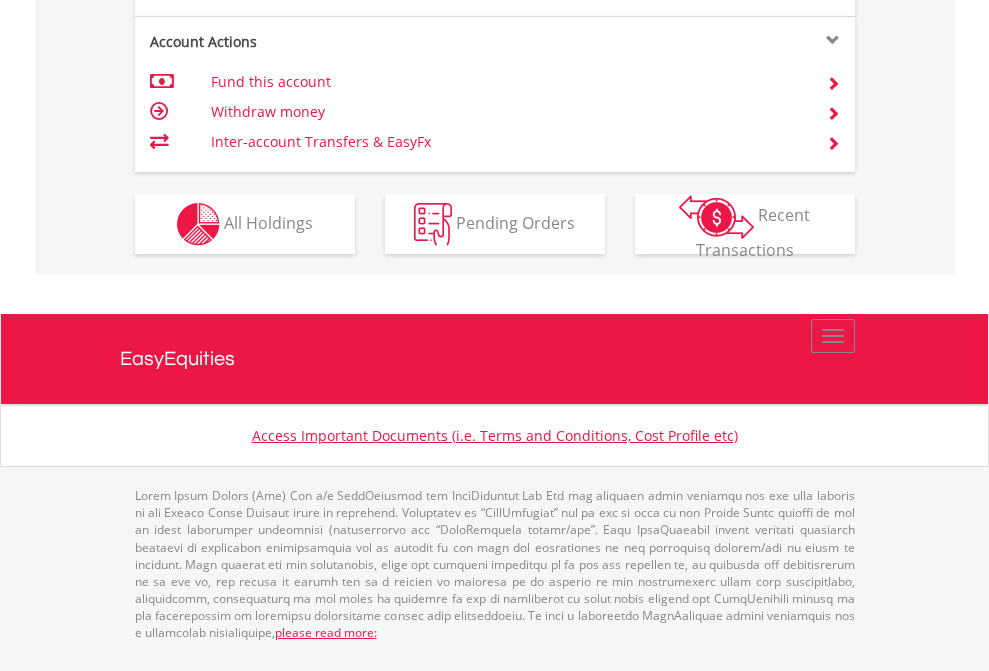 click on "Investment types" at bounding box center [706, -337] 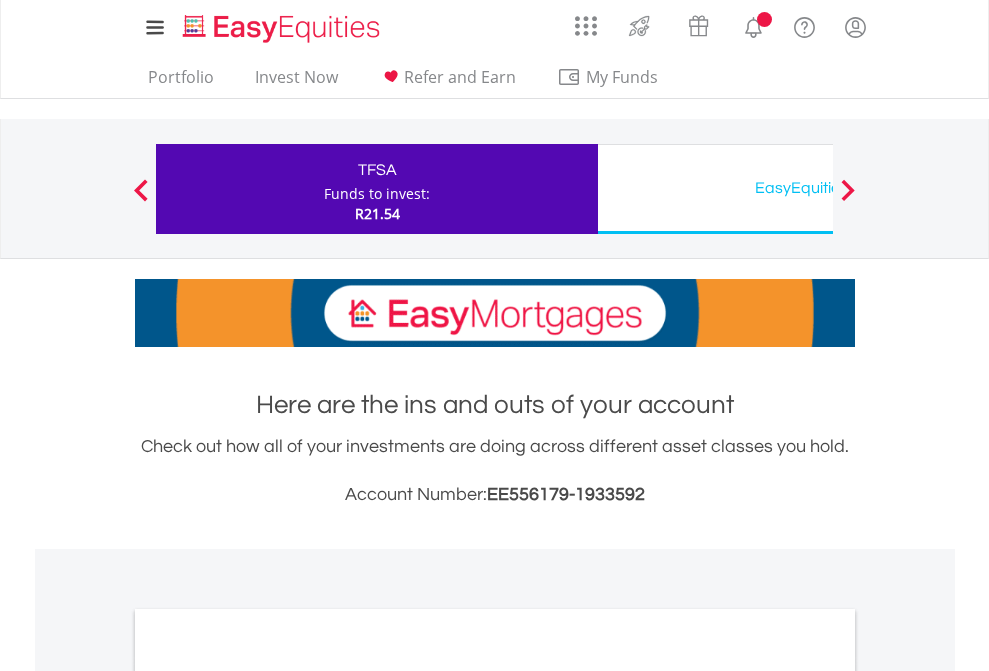 scroll, scrollTop: 0, scrollLeft: 0, axis: both 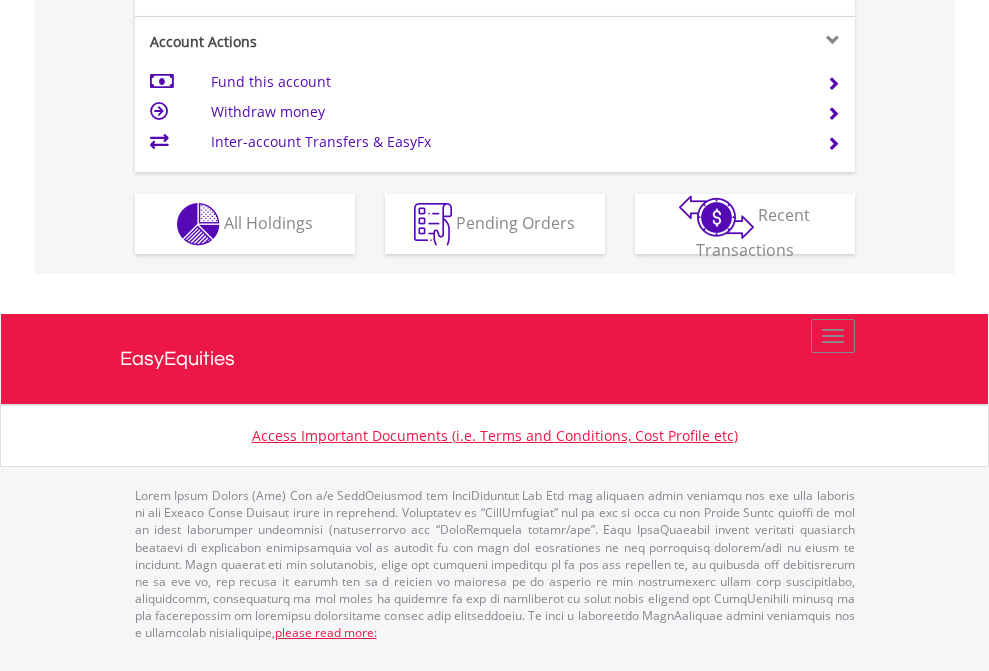 click on "Investment types" at bounding box center [706, -337] 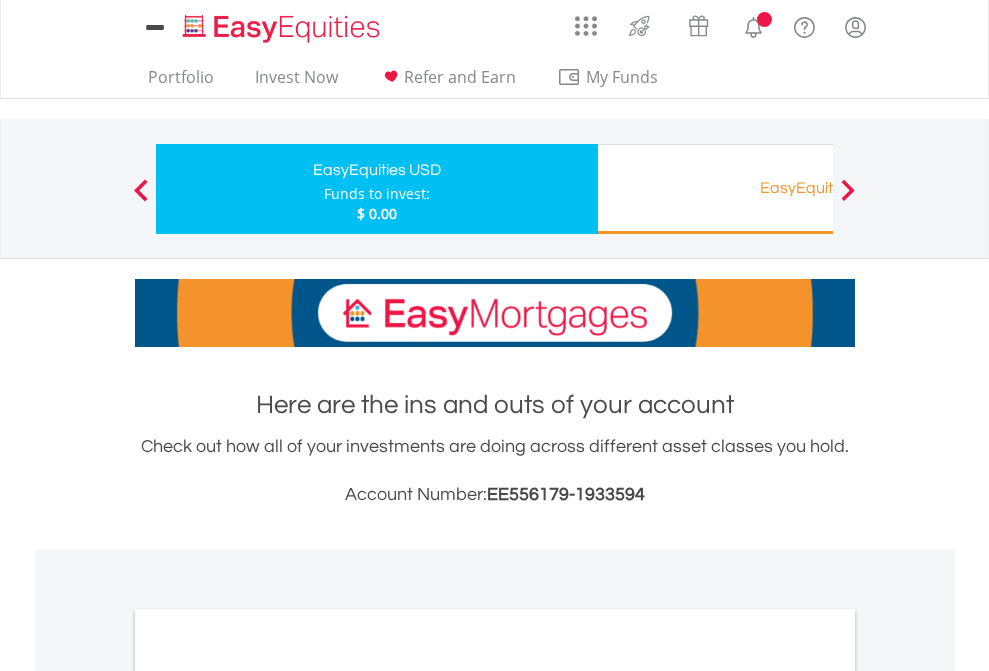scroll, scrollTop: 0, scrollLeft: 0, axis: both 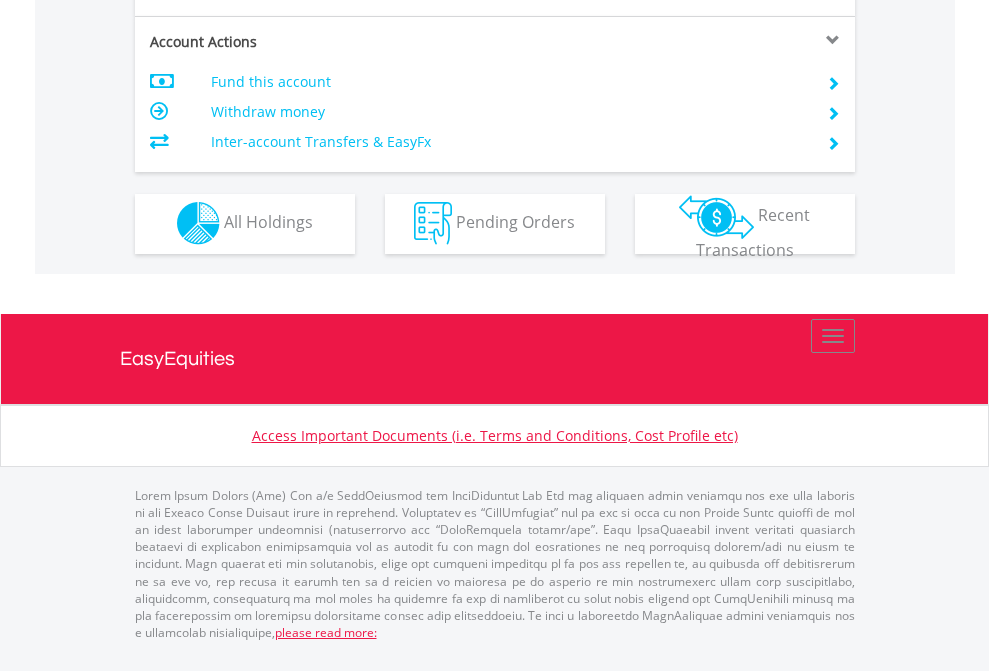click on "Investment types" at bounding box center (706, -353) 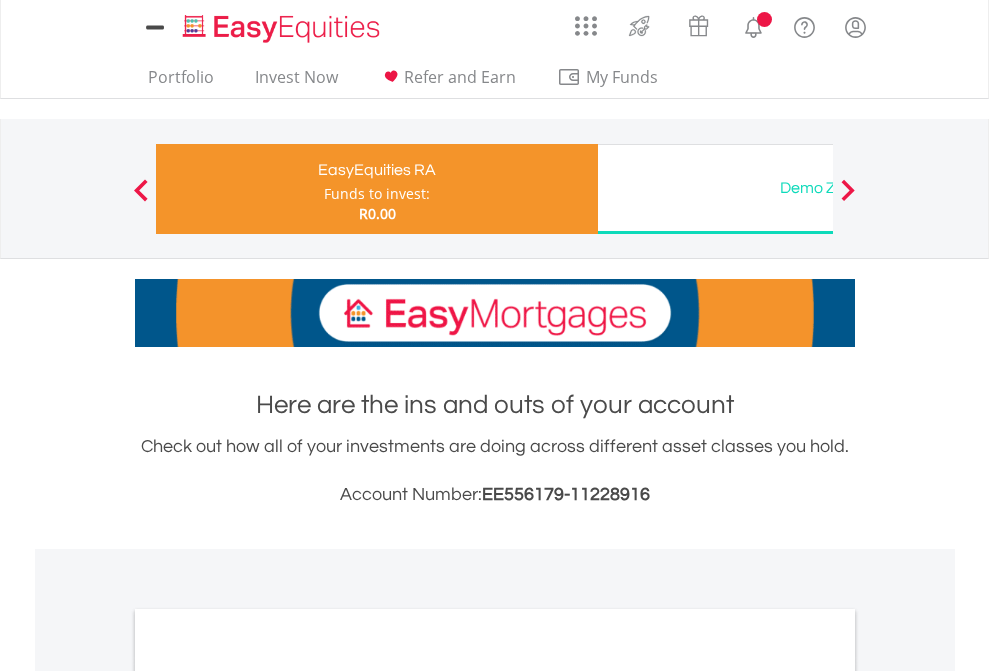scroll, scrollTop: 0, scrollLeft: 0, axis: both 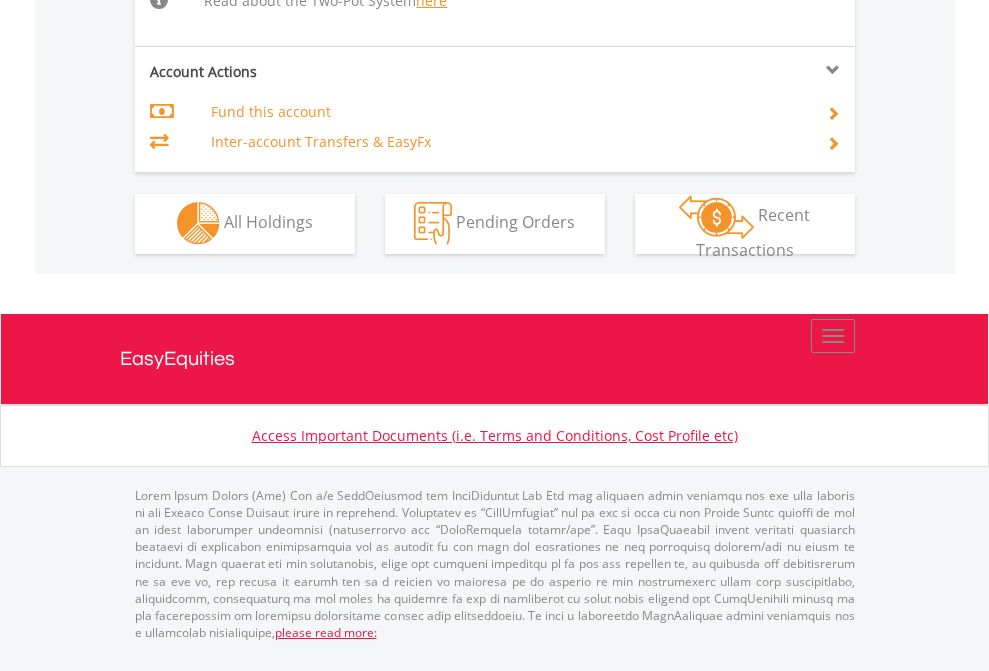 click on "Investment types" at bounding box center [706, -534] 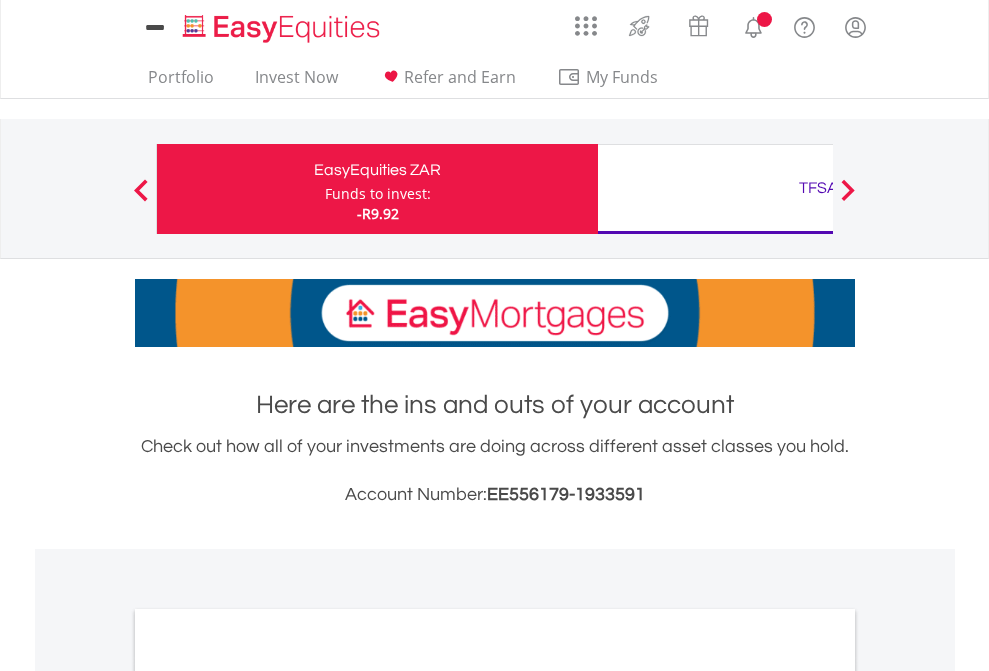 scroll, scrollTop: 0, scrollLeft: 0, axis: both 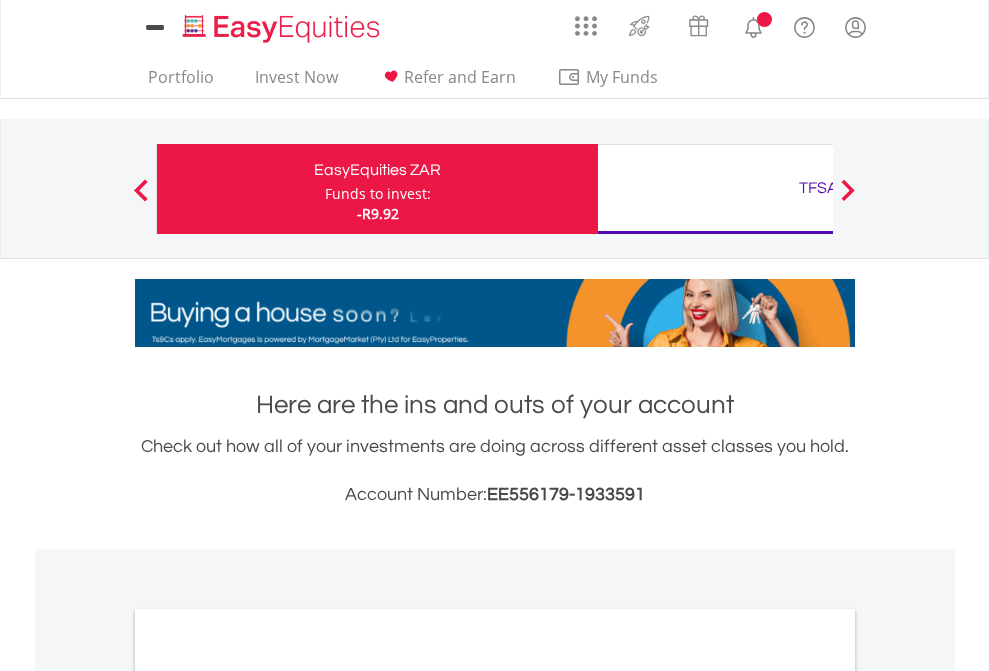 click on "All Holdings" at bounding box center [268, 1096] 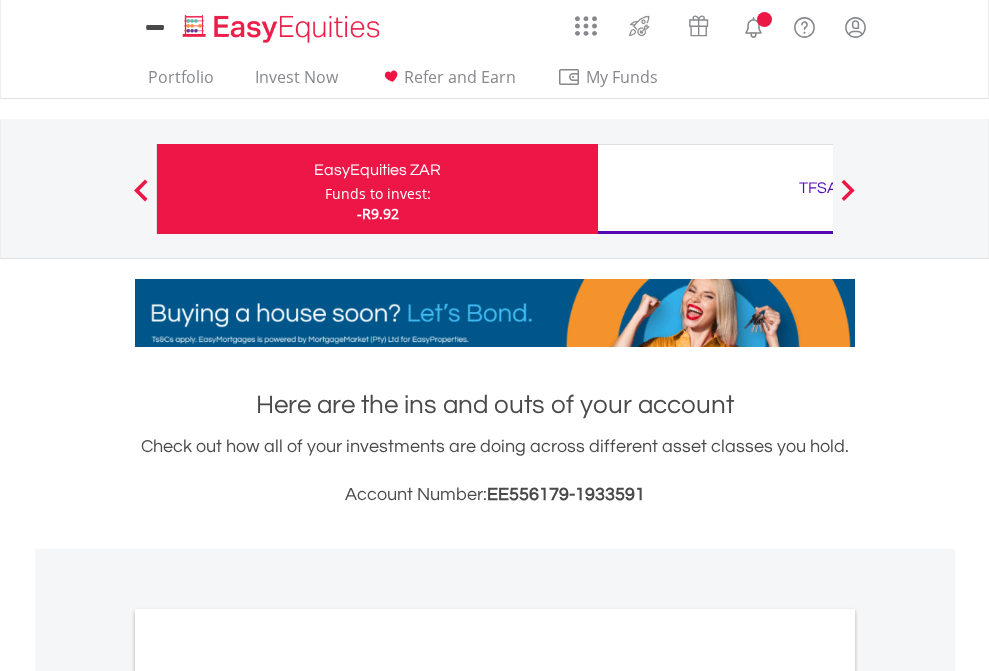 scroll, scrollTop: 1202, scrollLeft: 0, axis: vertical 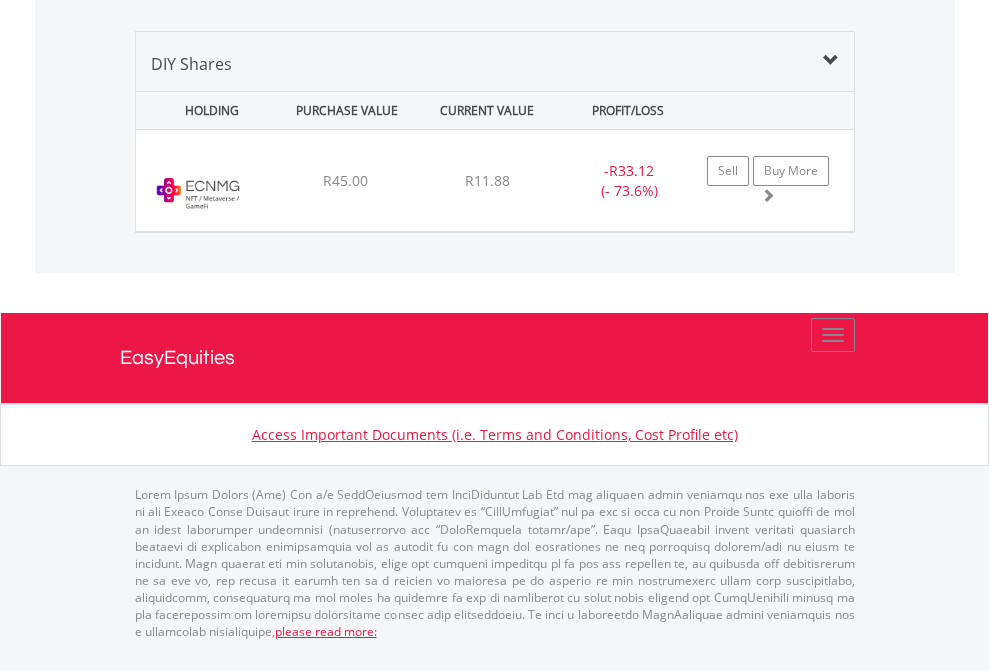 click on "TFSA" at bounding box center [818, -1379] 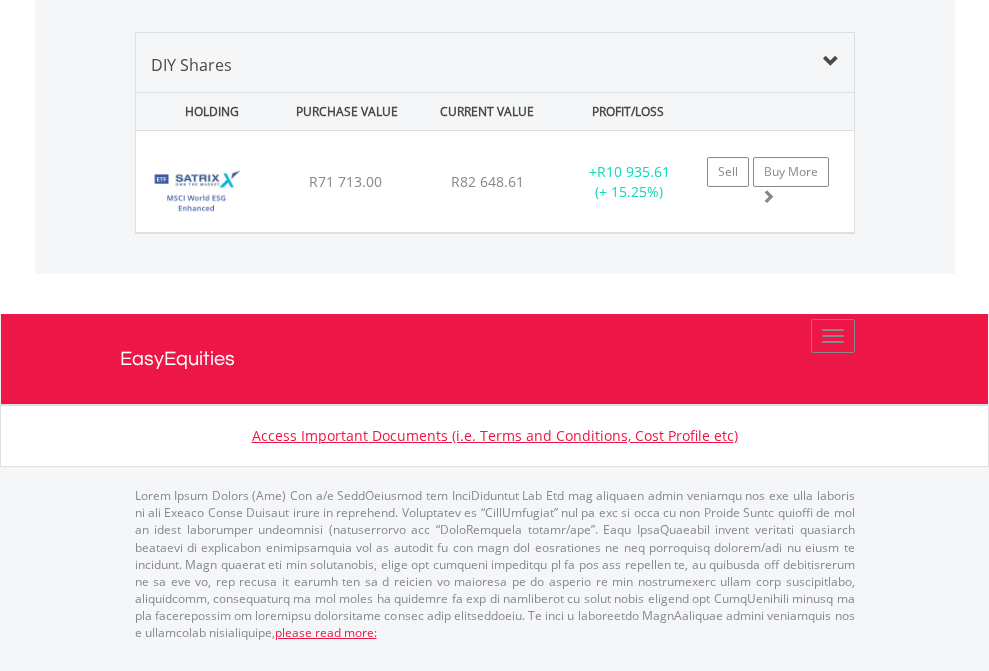 click on "EasyEquities USD" at bounding box center [818, -968] 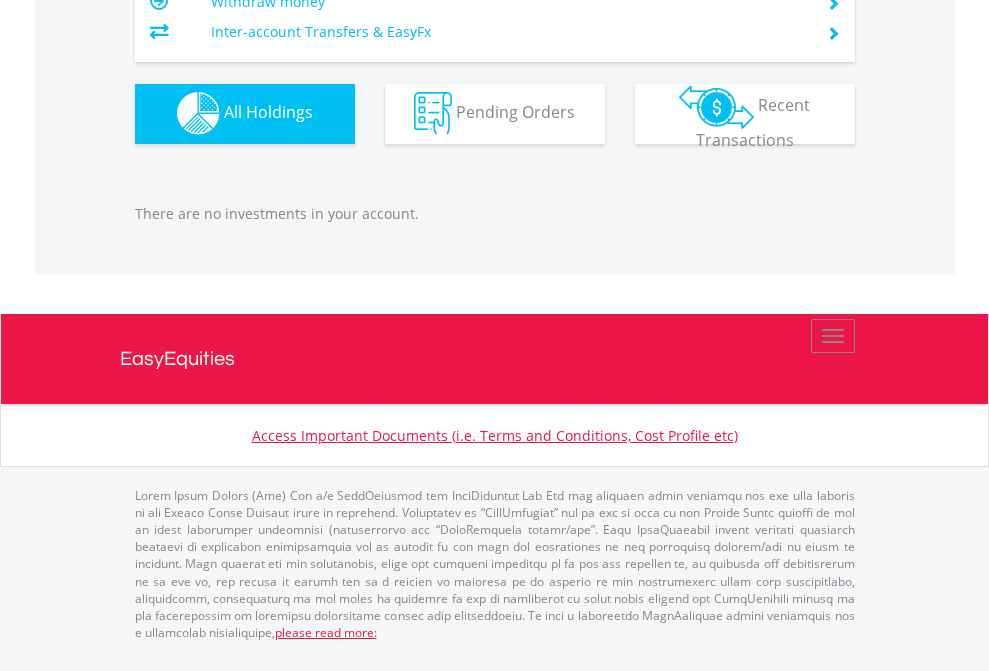 scroll, scrollTop: 1980, scrollLeft: 0, axis: vertical 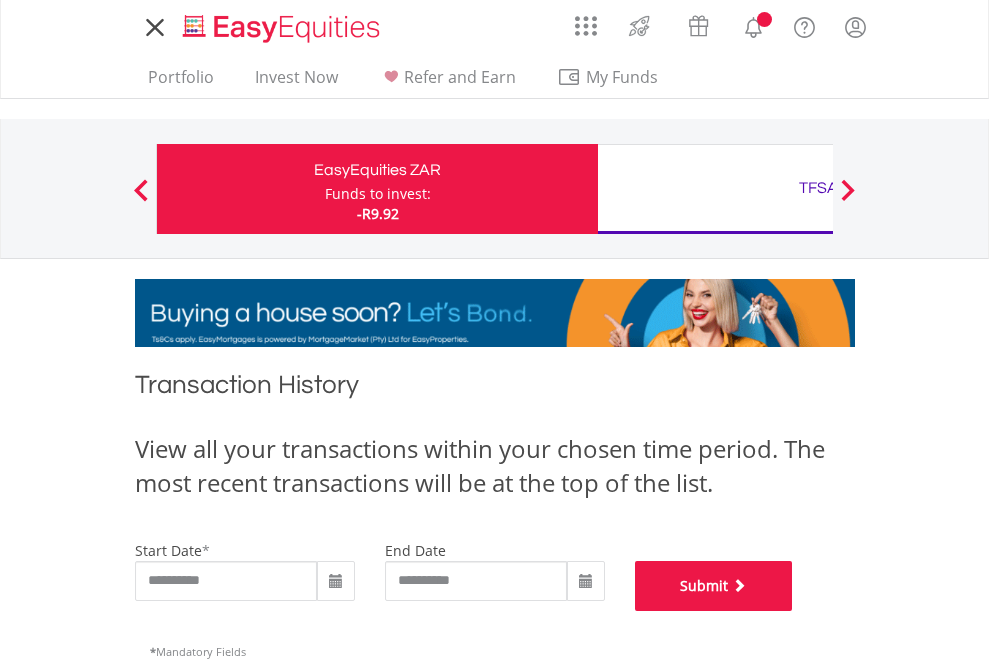 click on "Submit" at bounding box center (714, 586) 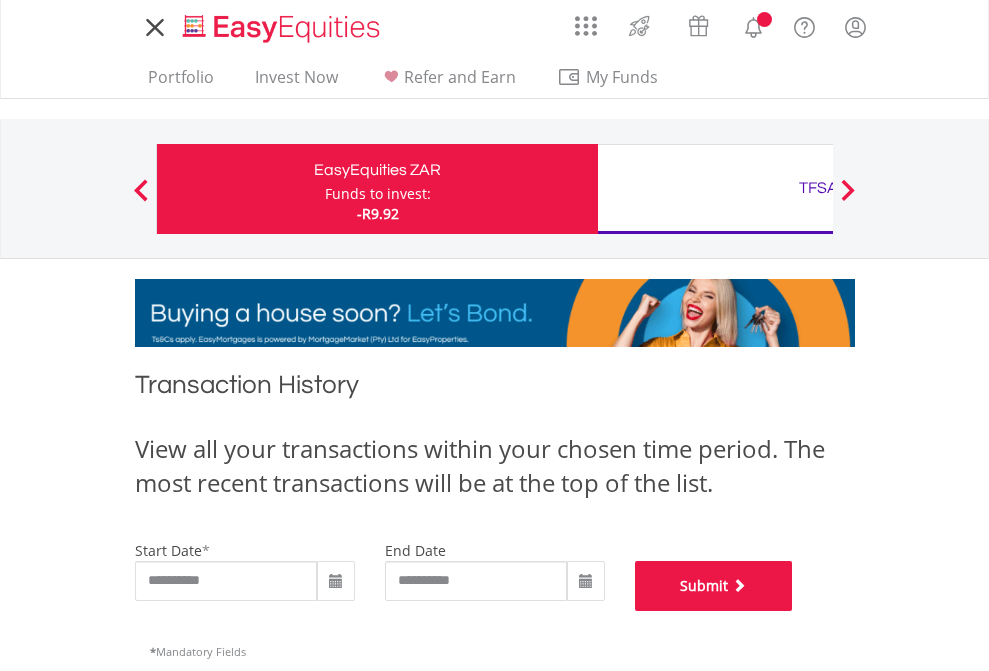 scroll, scrollTop: 811, scrollLeft: 0, axis: vertical 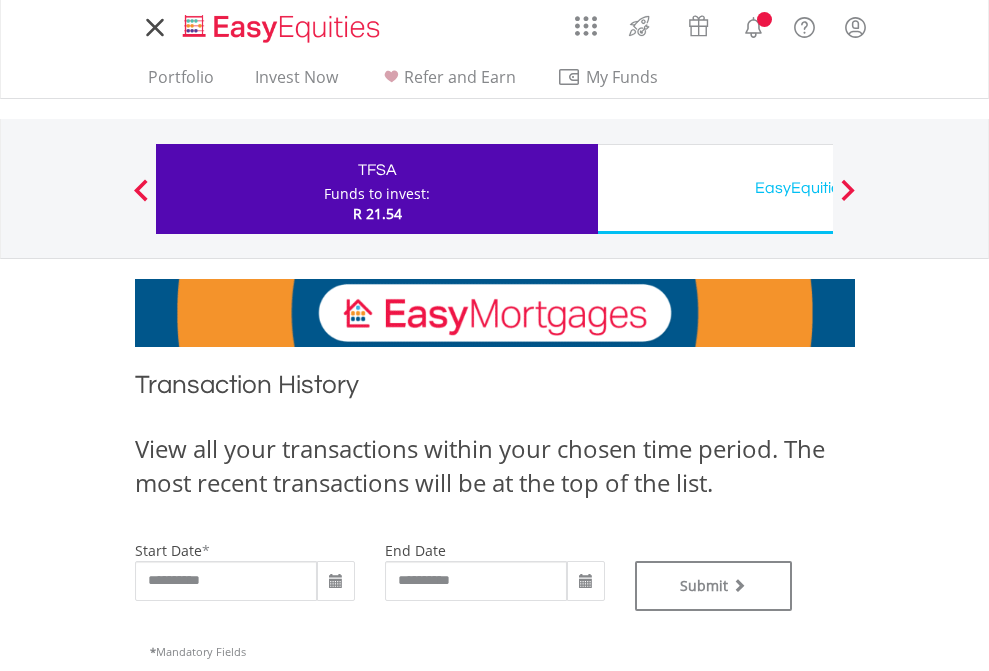 type on "**********" 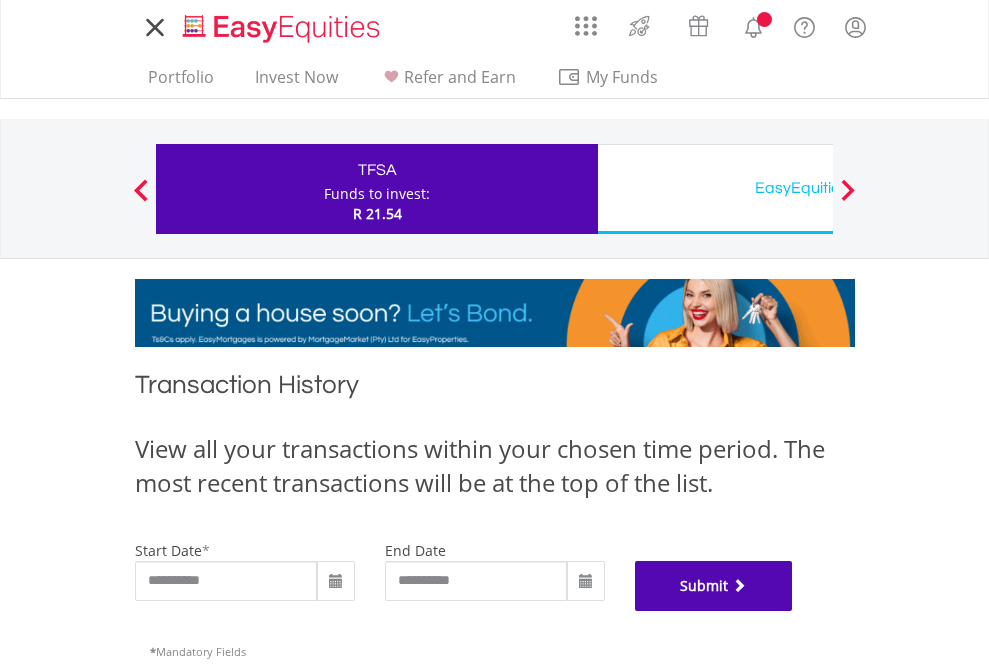 click on "Submit" at bounding box center [714, 586] 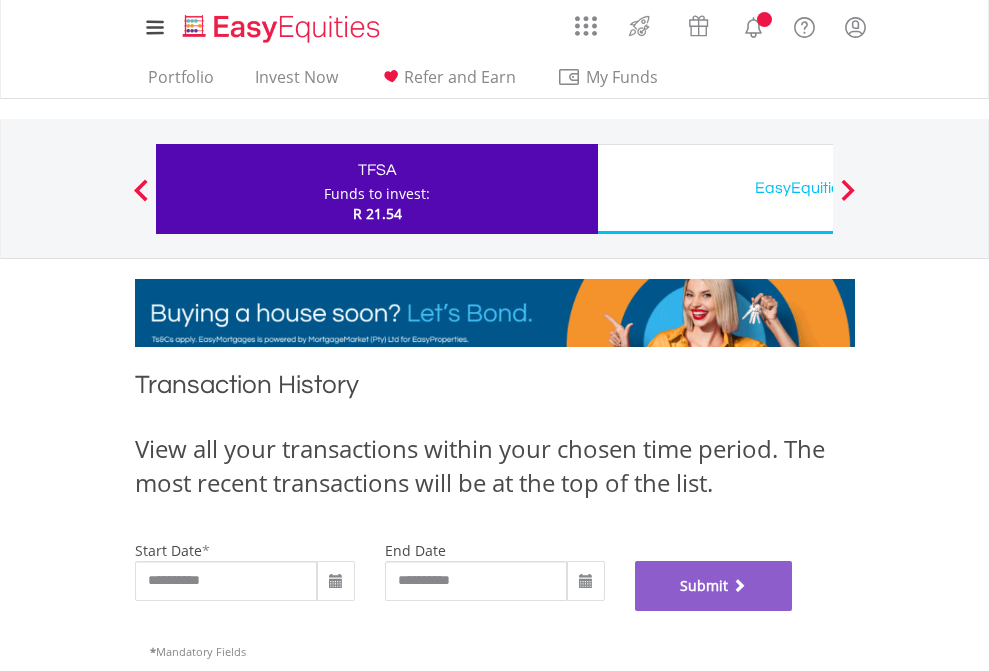 scroll, scrollTop: 811, scrollLeft: 0, axis: vertical 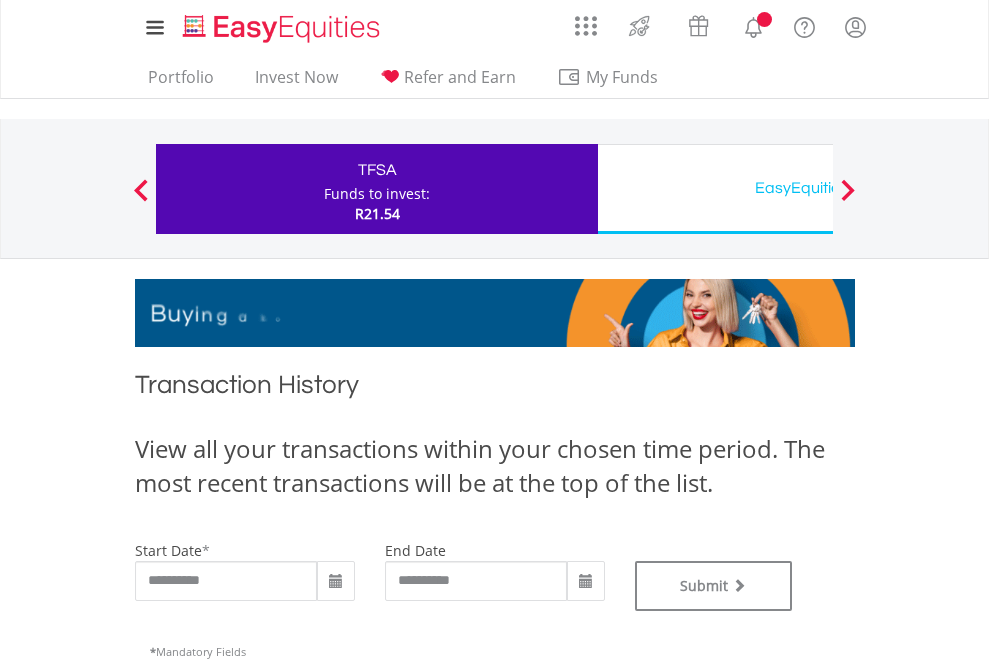 click on "EasyEquities USD" at bounding box center (818, 188) 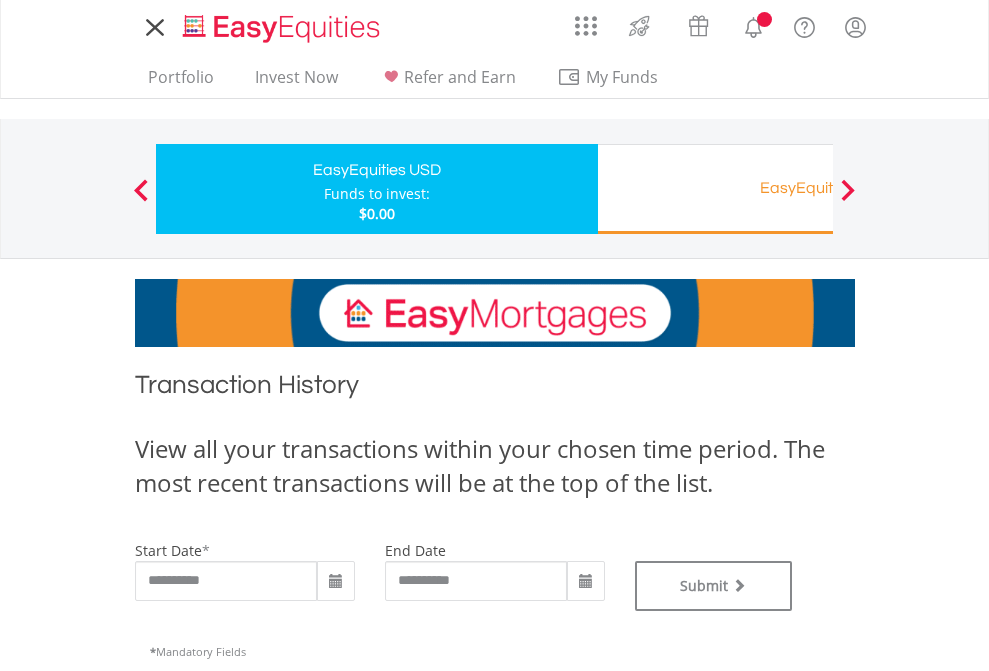 scroll, scrollTop: 0, scrollLeft: 0, axis: both 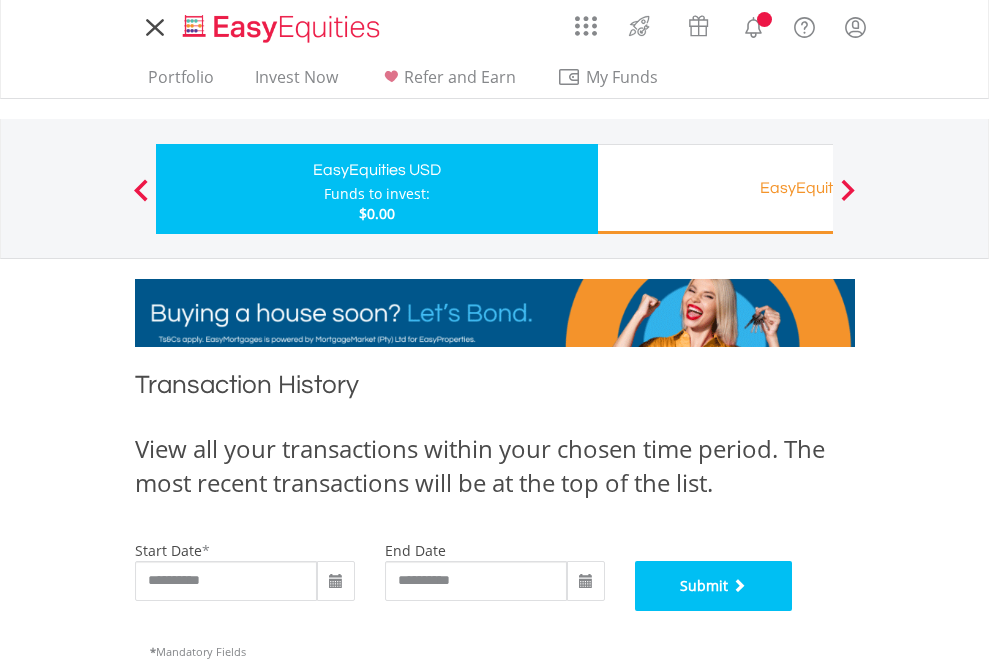 click on "Submit" at bounding box center [714, 586] 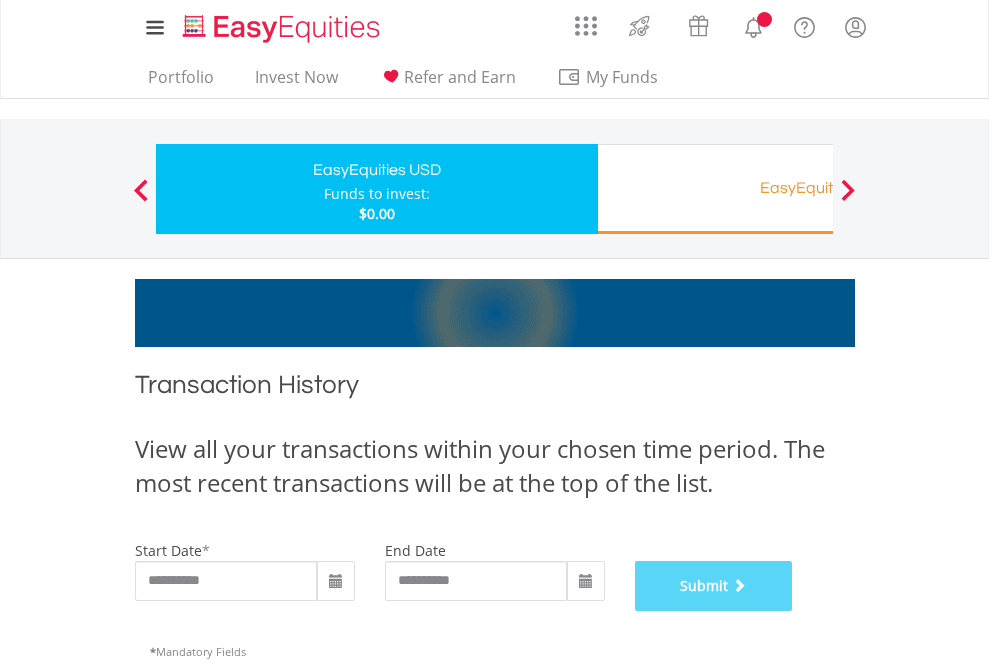 scroll, scrollTop: 811, scrollLeft: 0, axis: vertical 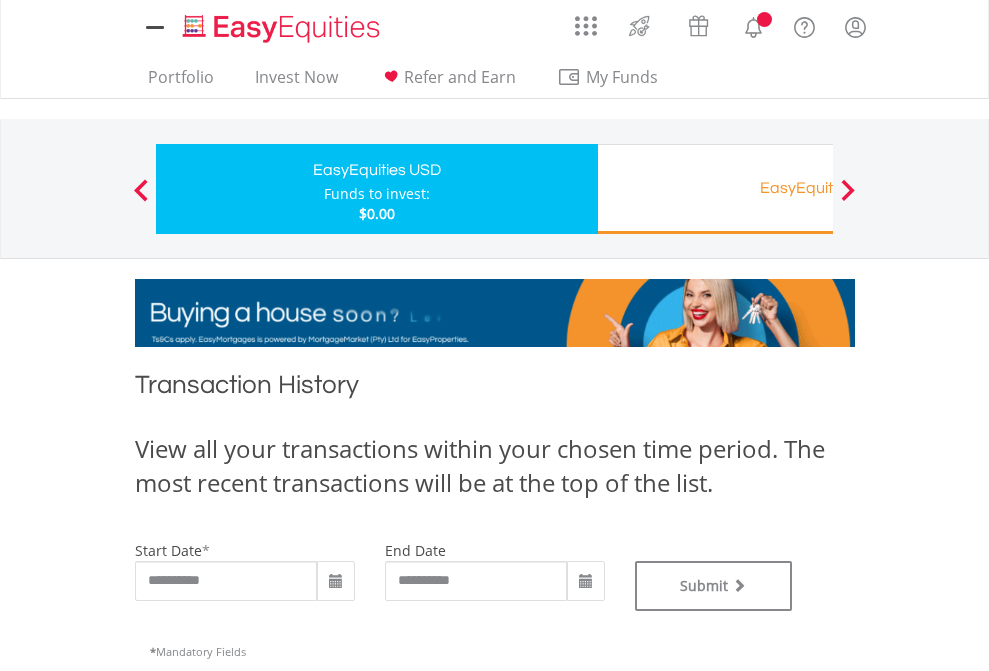 click on "EasyEquities RA" at bounding box center (818, 188) 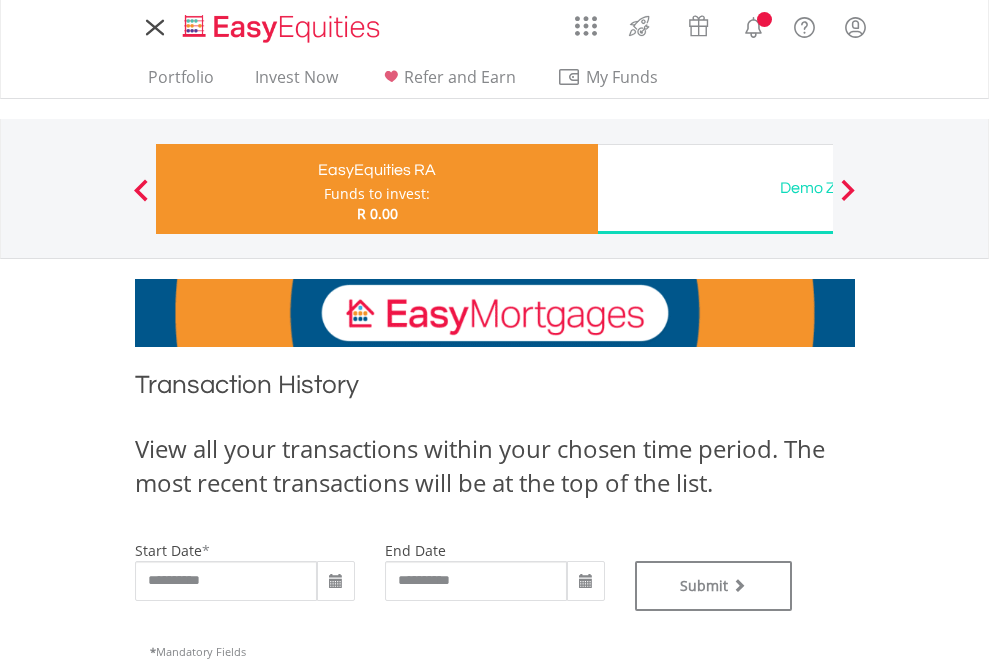 scroll, scrollTop: 0, scrollLeft: 0, axis: both 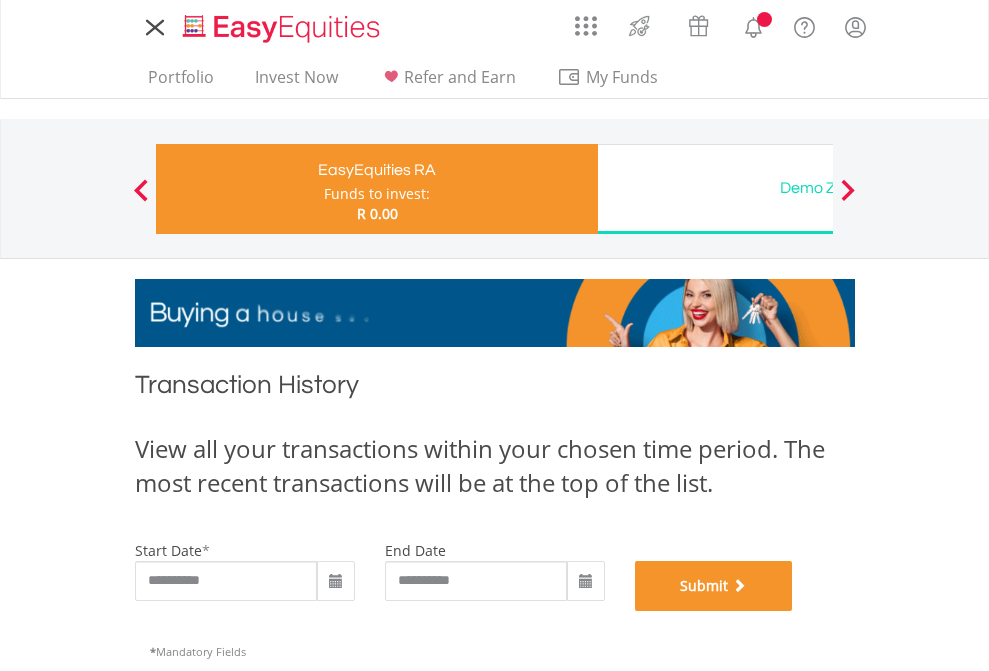 click on "Submit" at bounding box center [714, 586] 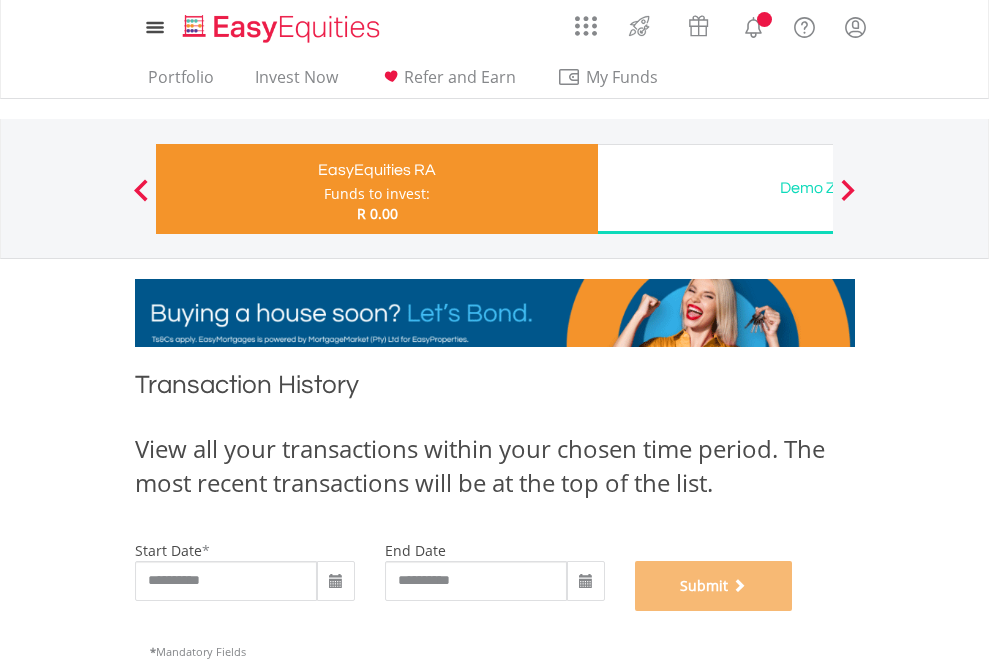 scroll, scrollTop: 811, scrollLeft: 0, axis: vertical 